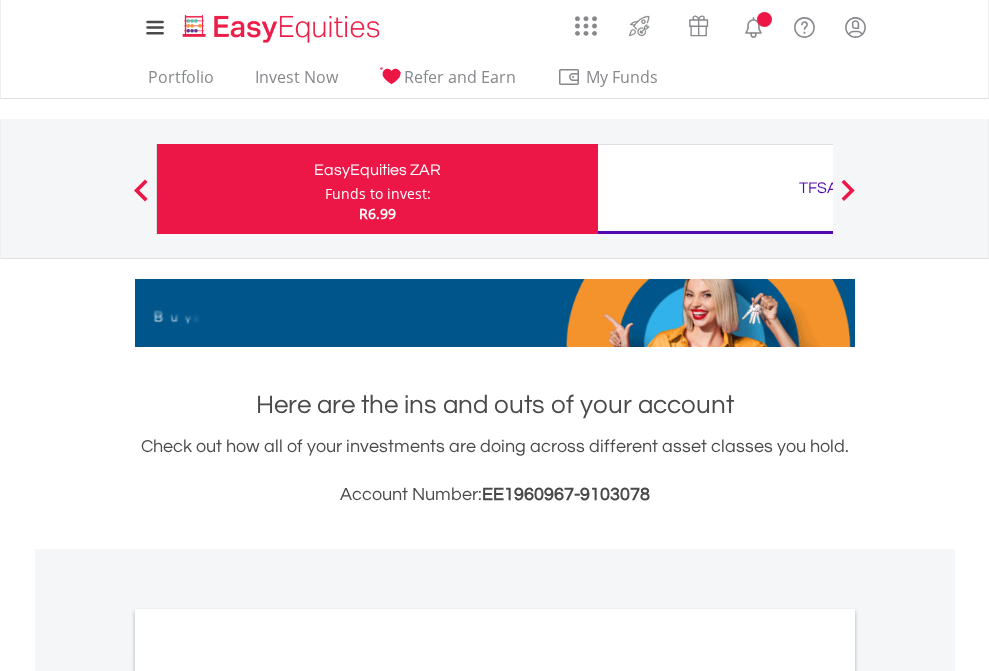 scroll, scrollTop: 0, scrollLeft: 0, axis: both 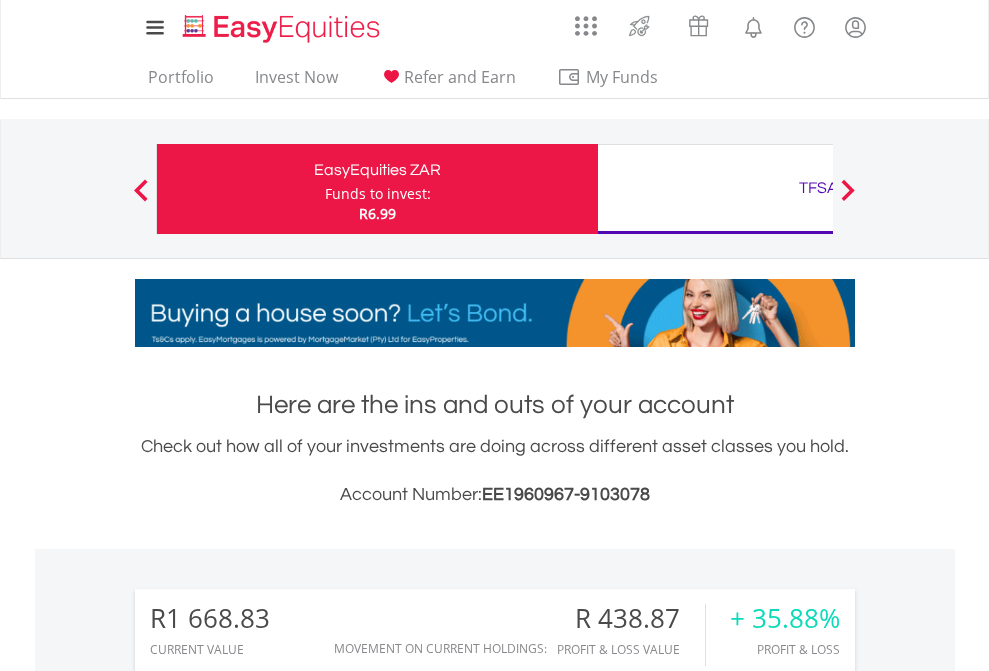 click on "Funds to invest:" at bounding box center [378, 194] 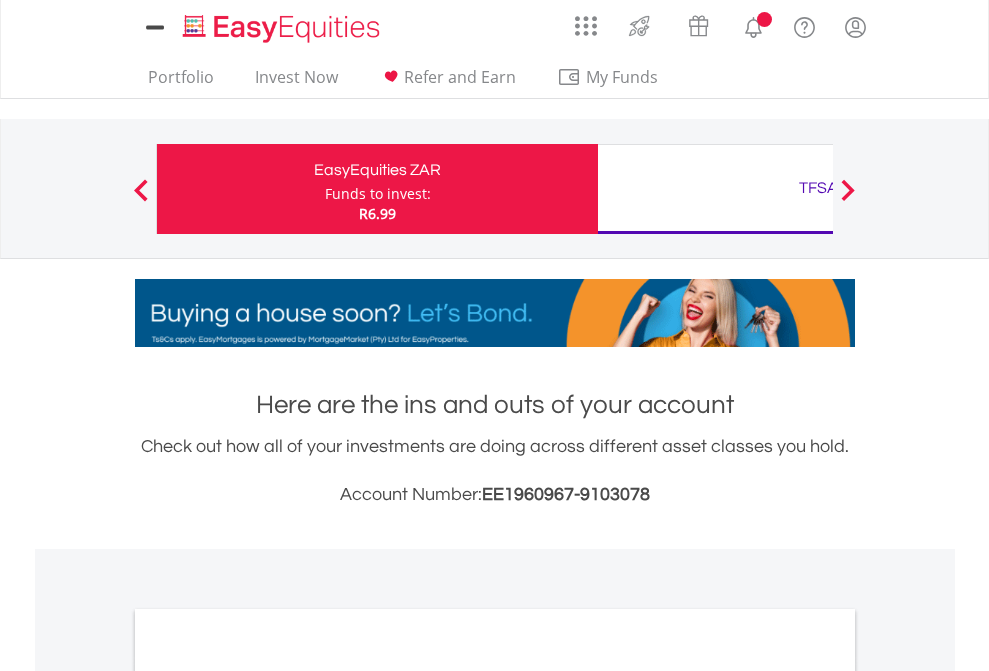 scroll, scrollTop: 0, scrollLeft: 0, axis: both 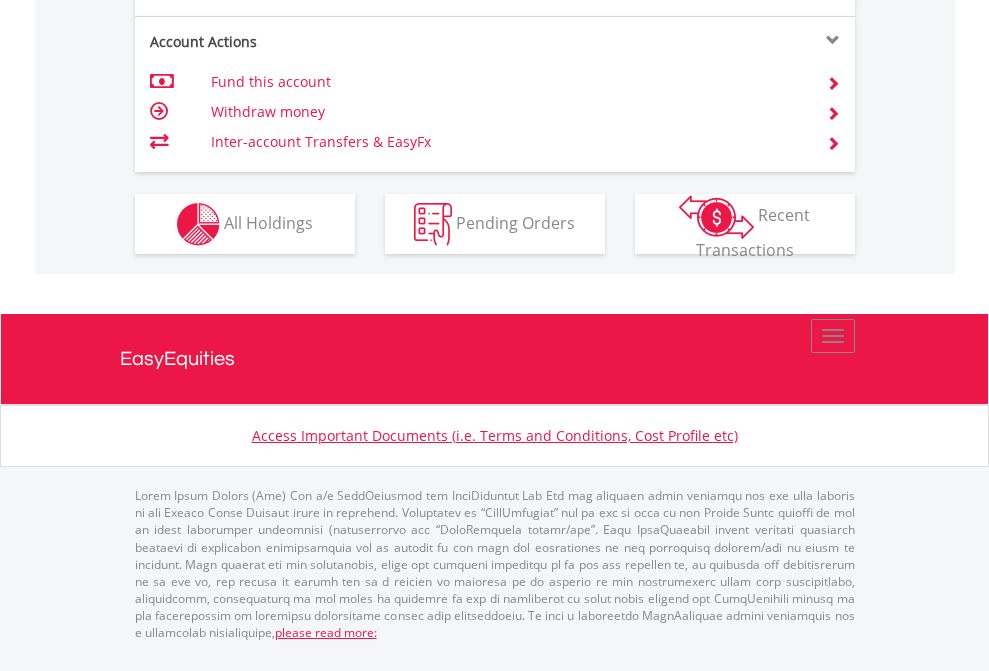 click on "Investment types" at bounding box center (706, -337) 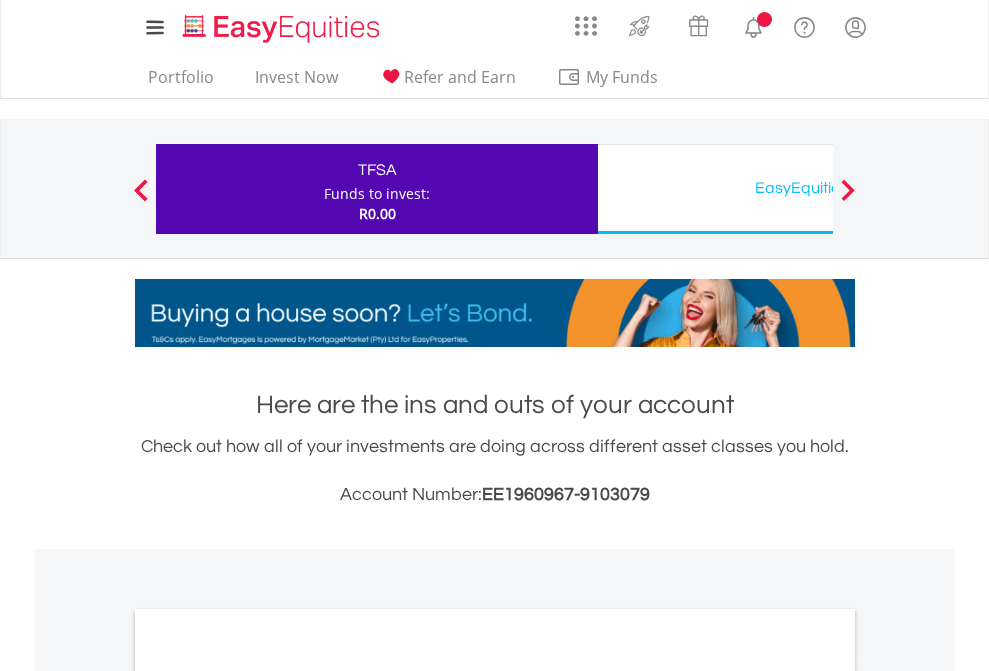 scroll, scrollTop: 0, scrollLeft: 0, axis: both 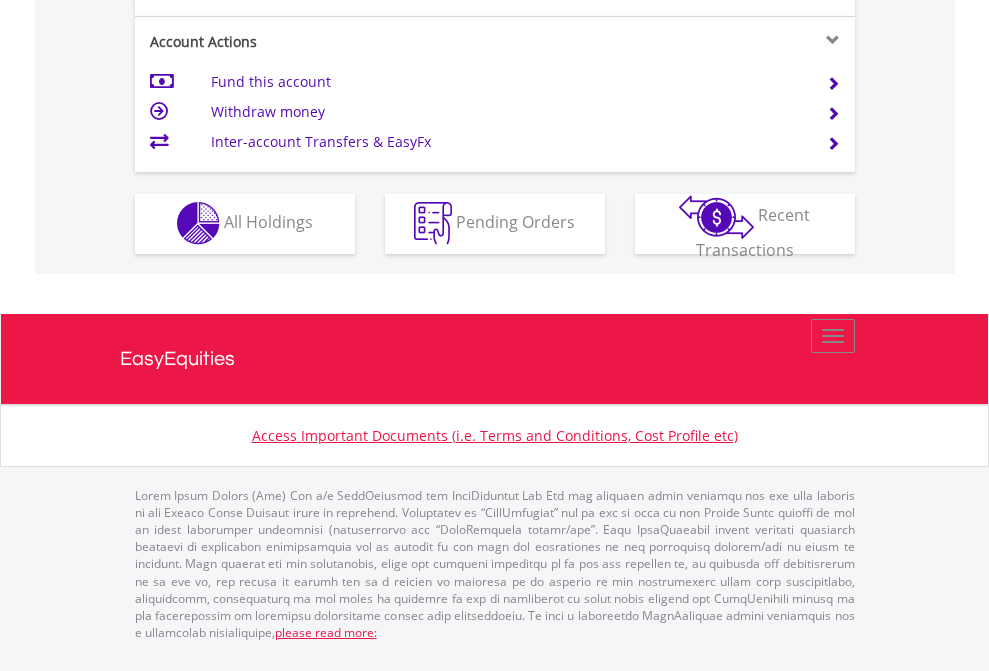 click on "Investment types" at bounding box center [706, -353] 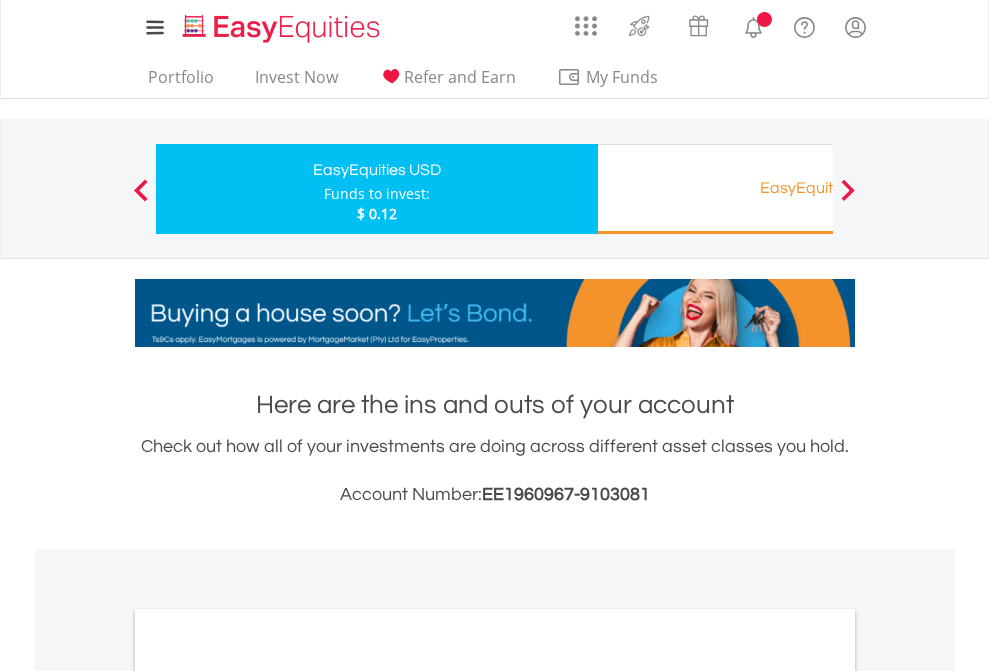 scroll, scrollTop: 0, scrollLeft: 0, axis: both 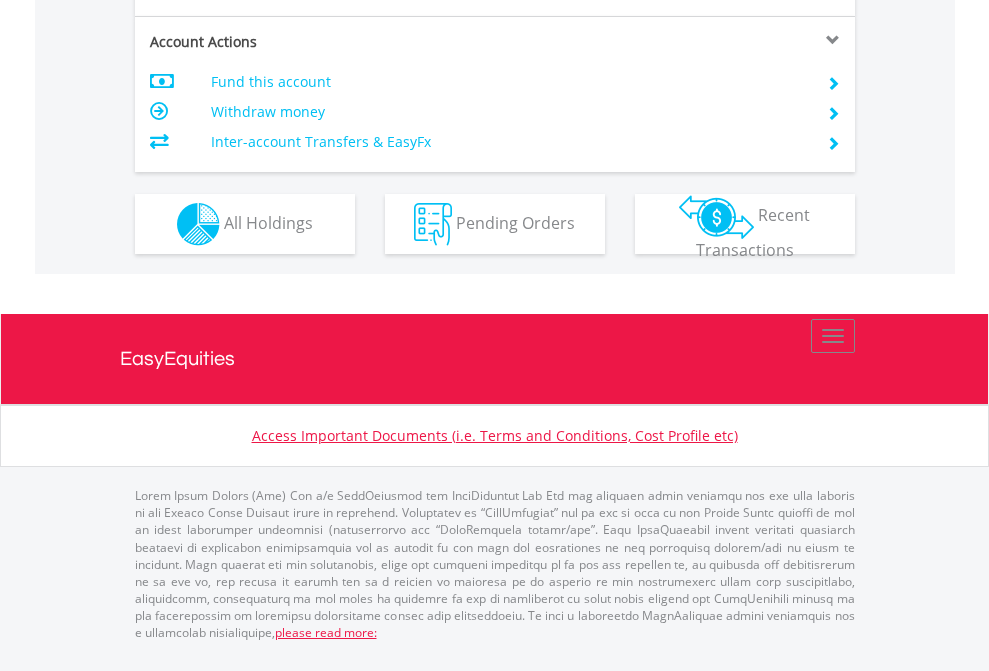 click on "Investment types" at bounding box center (706, -337) 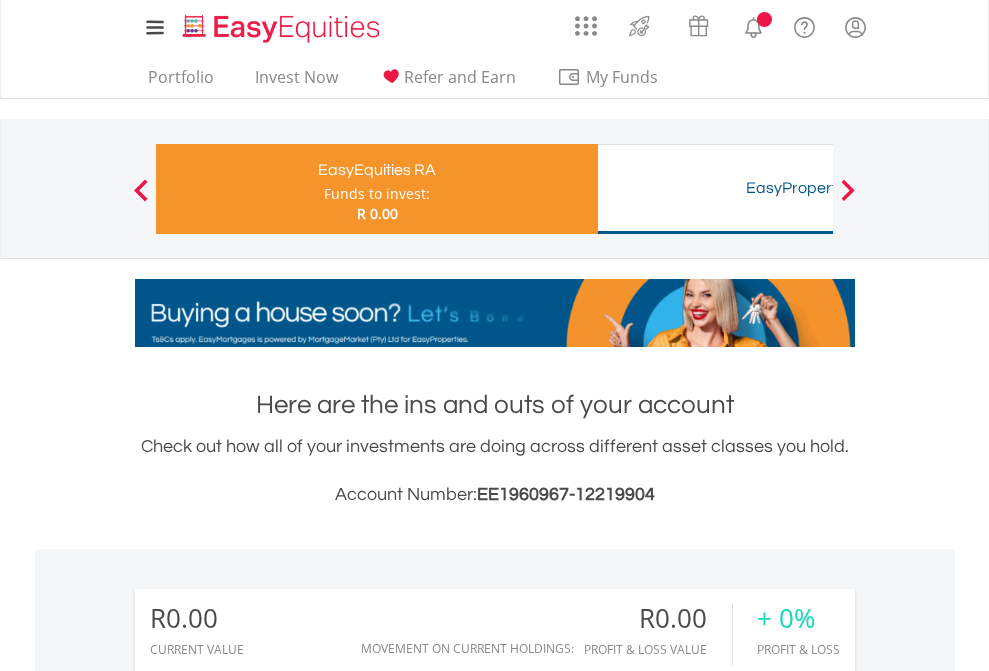 scroll, scrollTop: 0, scrollLeft: 0, axis: both 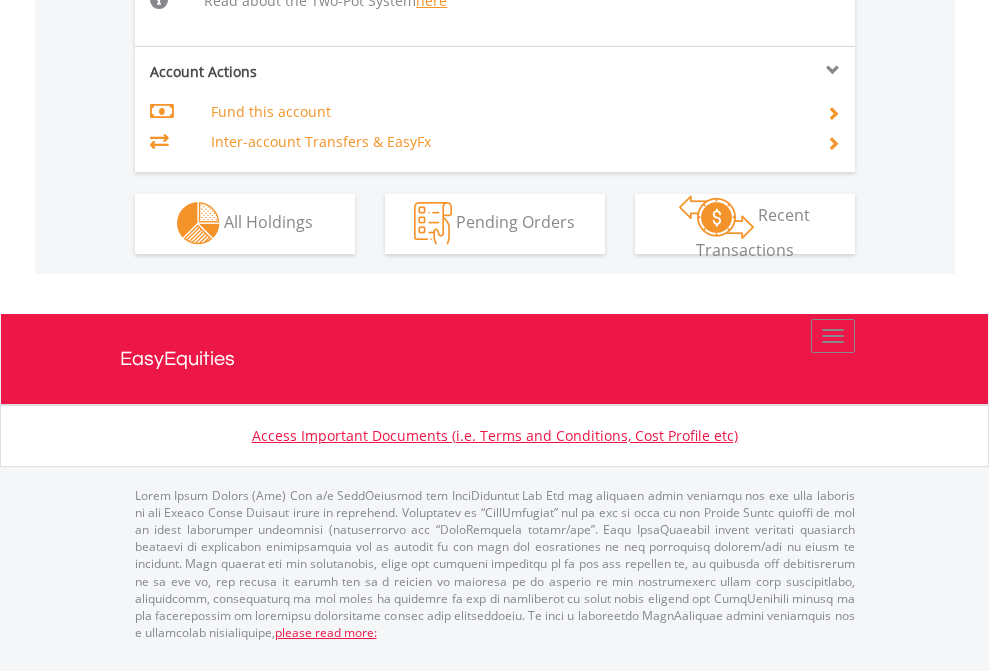 click on "Investment types" at bounding box center (706, -534) 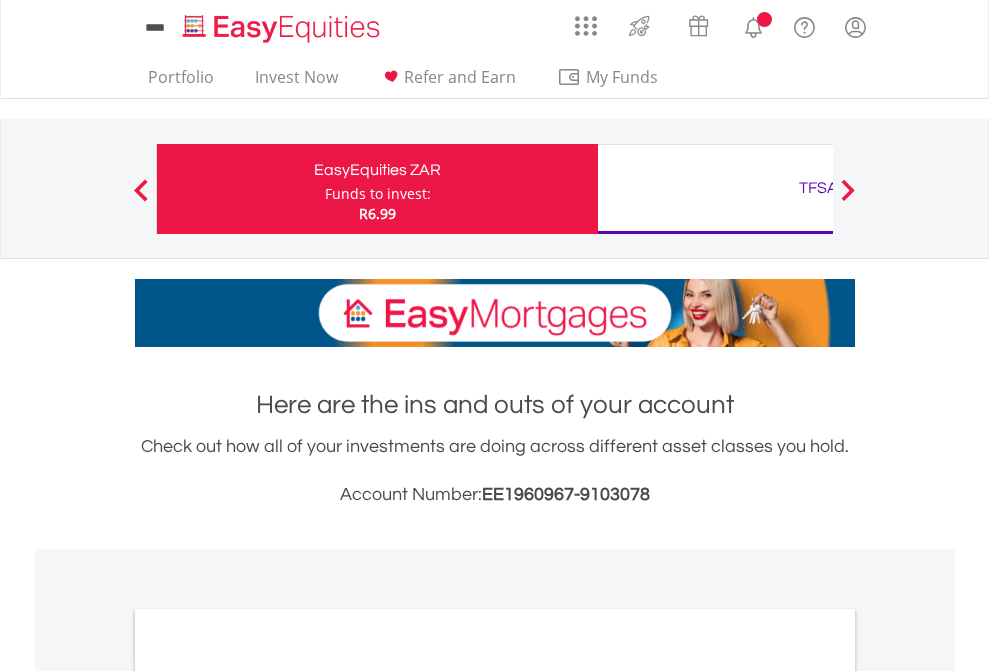 scroll, scrollTop: 0, scrollLeft: 0, axis: both 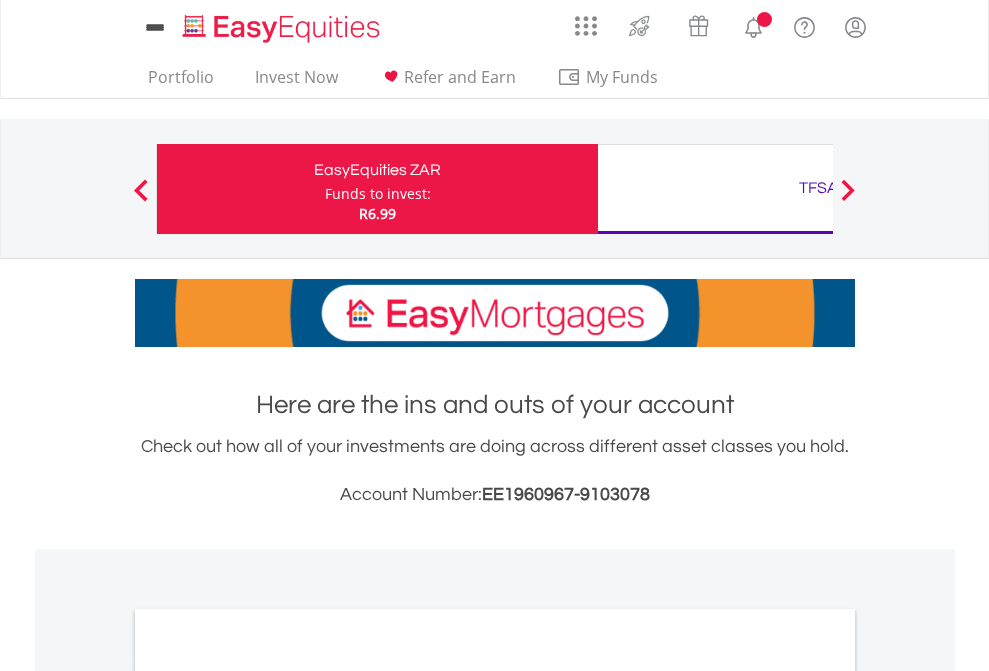 click on "All Holdings" at bounding box center [268, 1096] 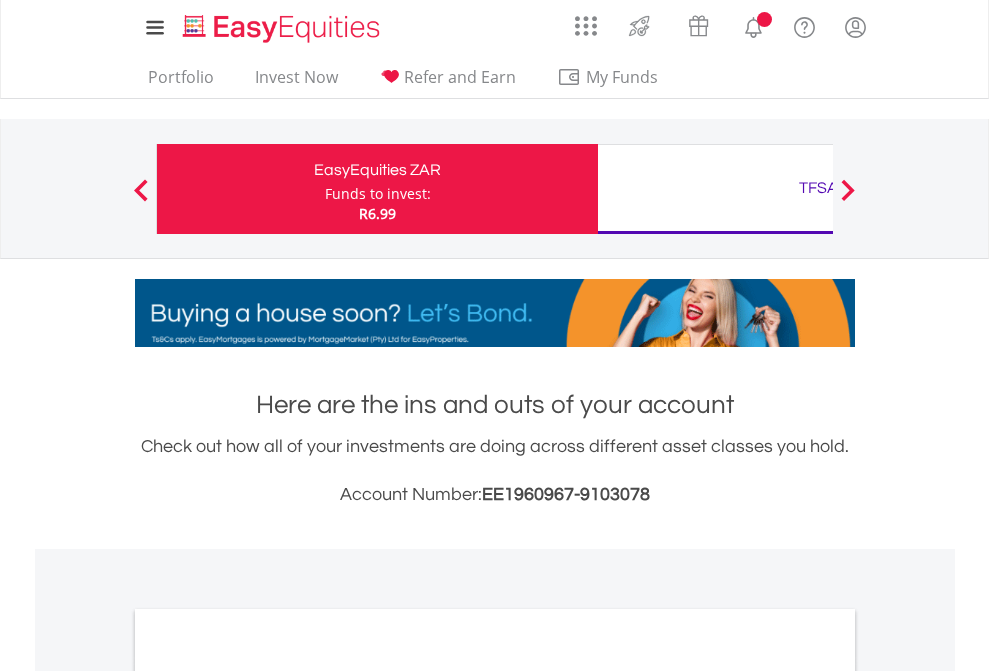 scroll, scrollTop: 1202, scrollLeft: 0, axis: vertical 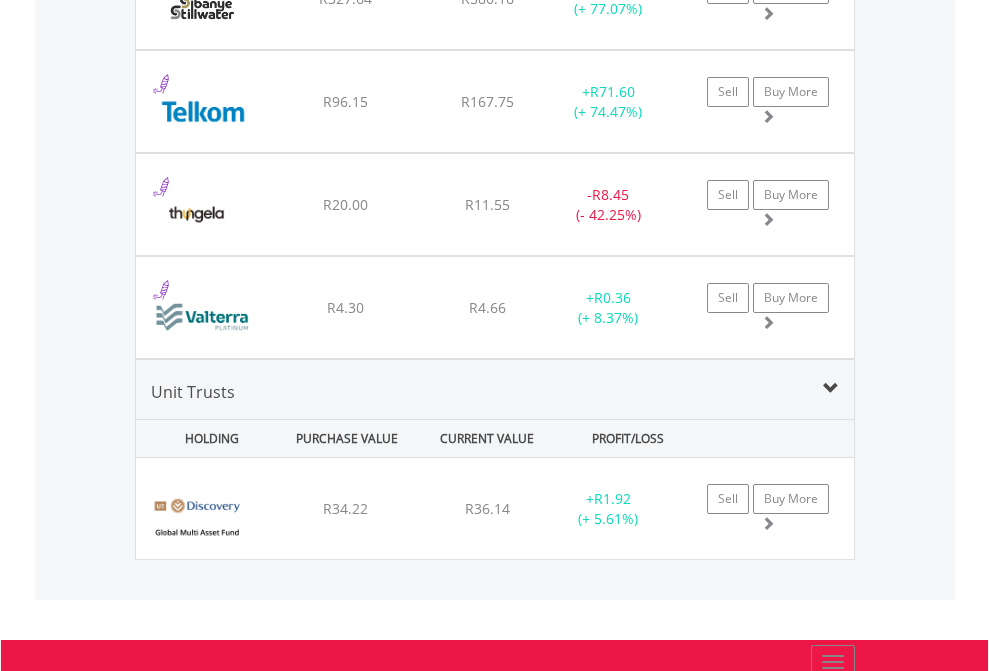 click on "TFSA" at bounding box center [818, -2116] 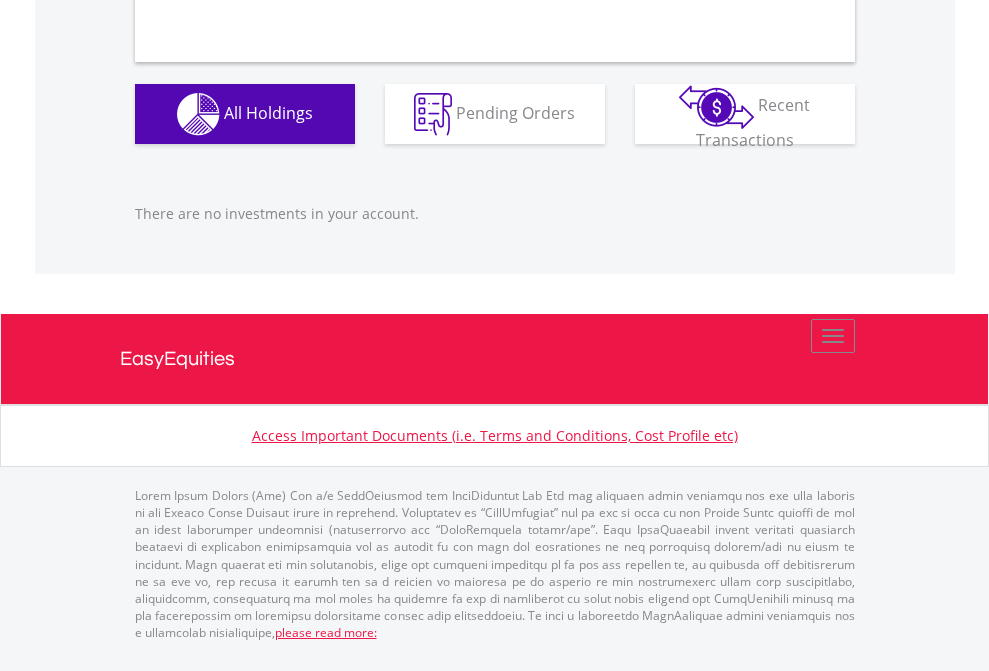 scroll, scrollTop: 1980, scrollLeft: 0, axis: vertical 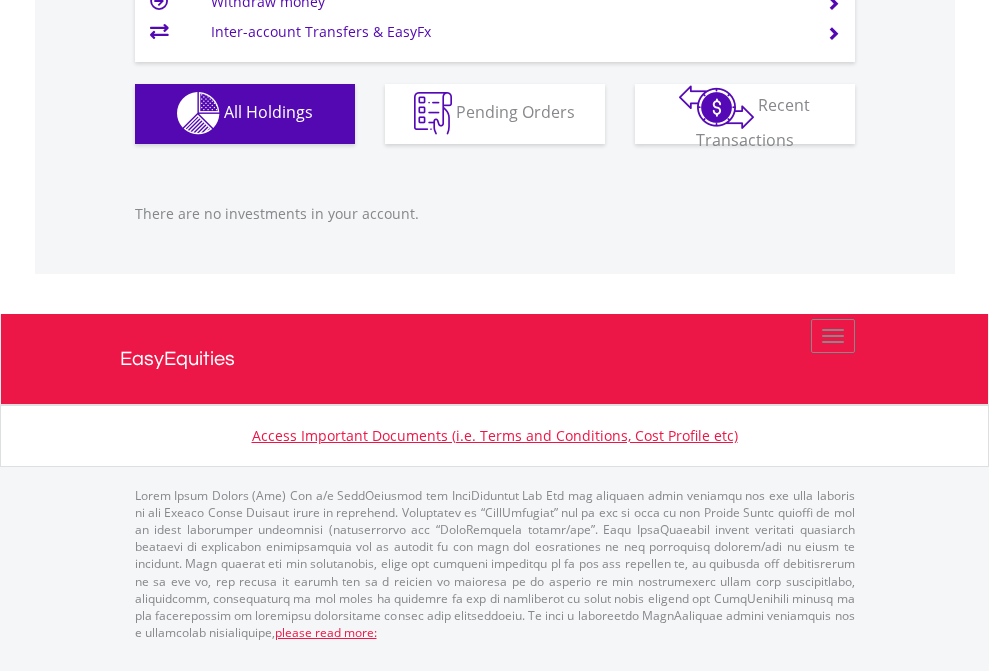 click on "EasyEquities USD" at bounding box center (818, -1142) 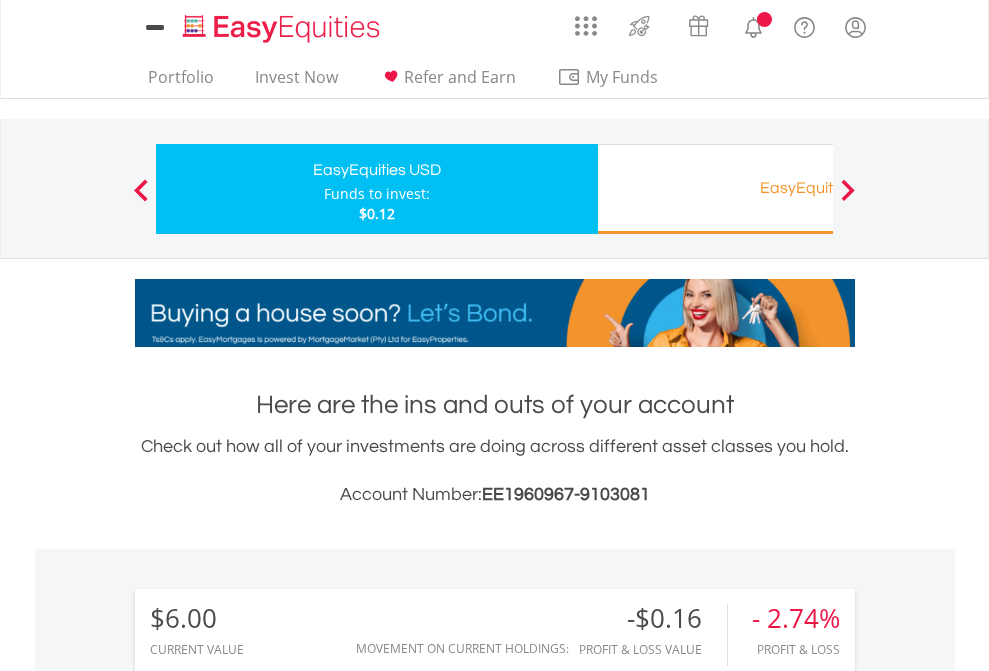 scroll, scrollTop: 0, scrollLeft: 0, axis: both 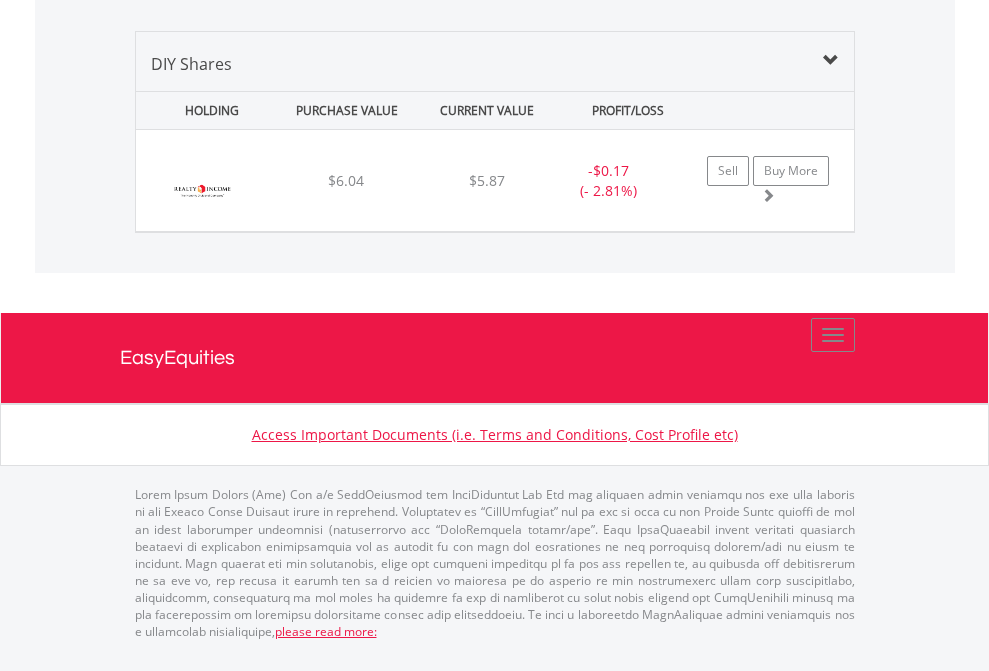 click on "EasyEquities RA" at bounding box center (818, -1339) 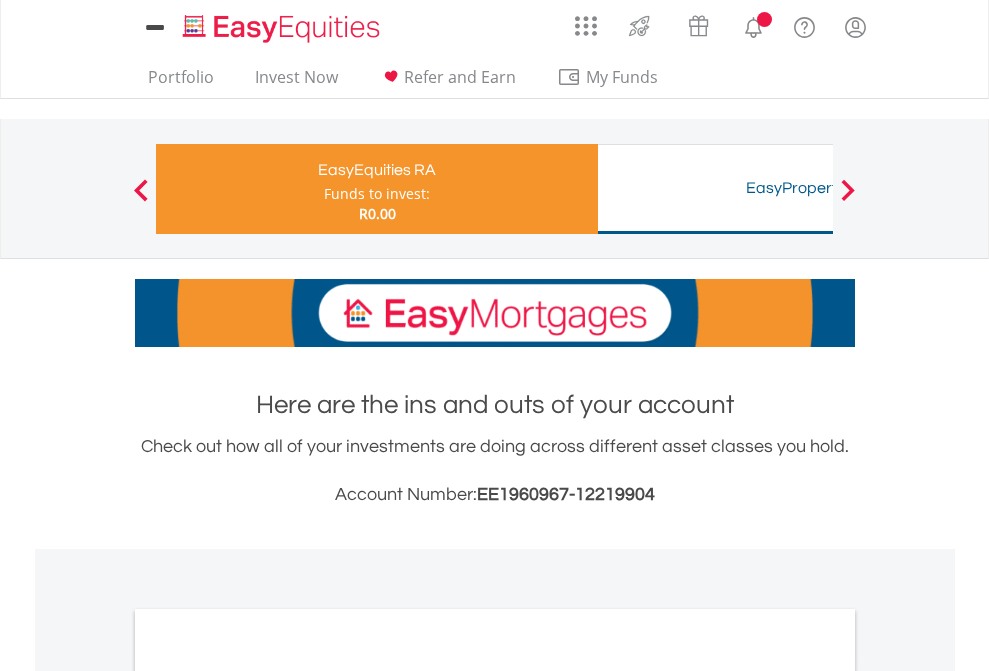 scroll, scrollTop: 0, scrollLeft: 0, axis: both 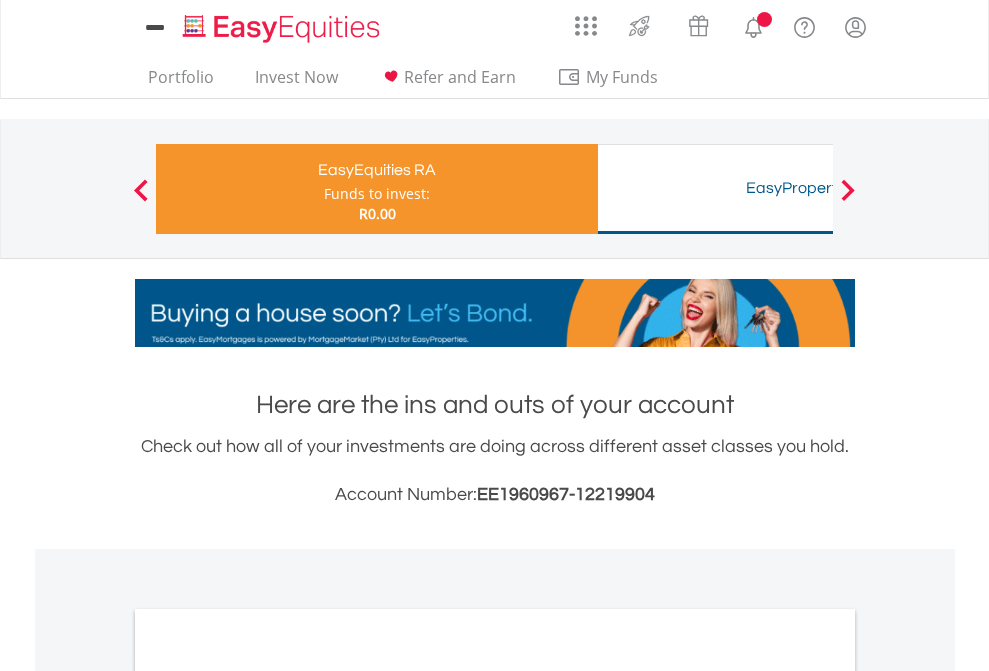 click on "All Holdings" at bounding box center [268, 1066] 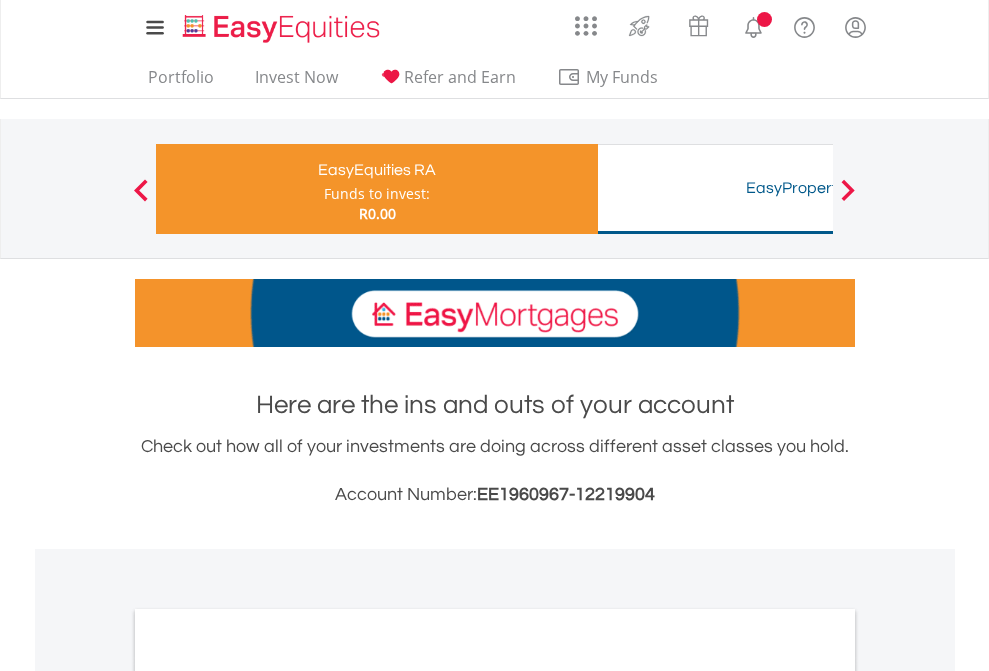 scroll, scrollTop: 1202, scrollLeft: 0, axis: vertical 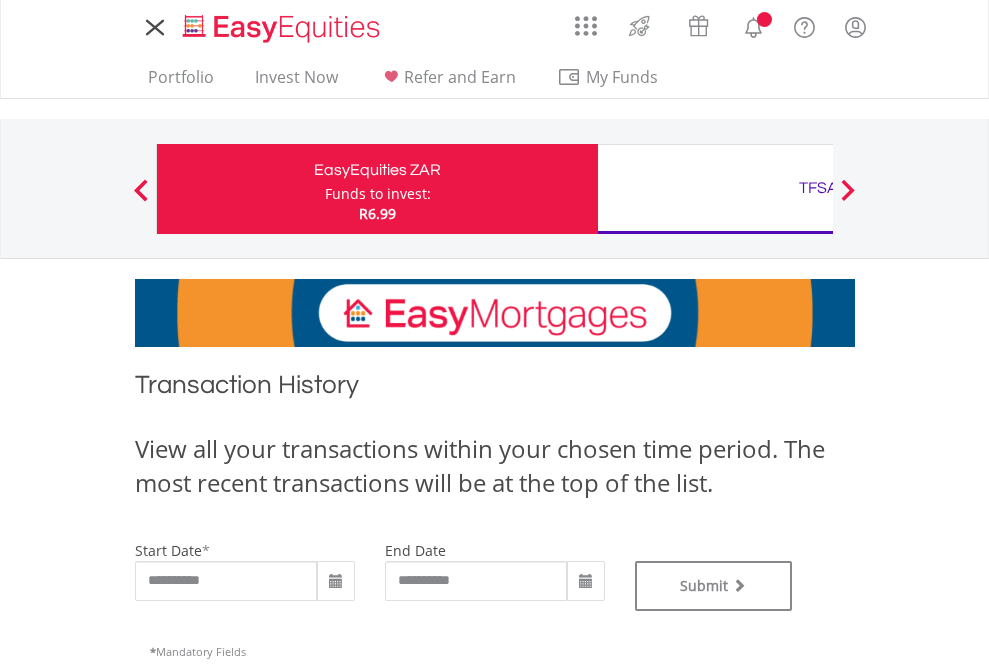 type on "**********" 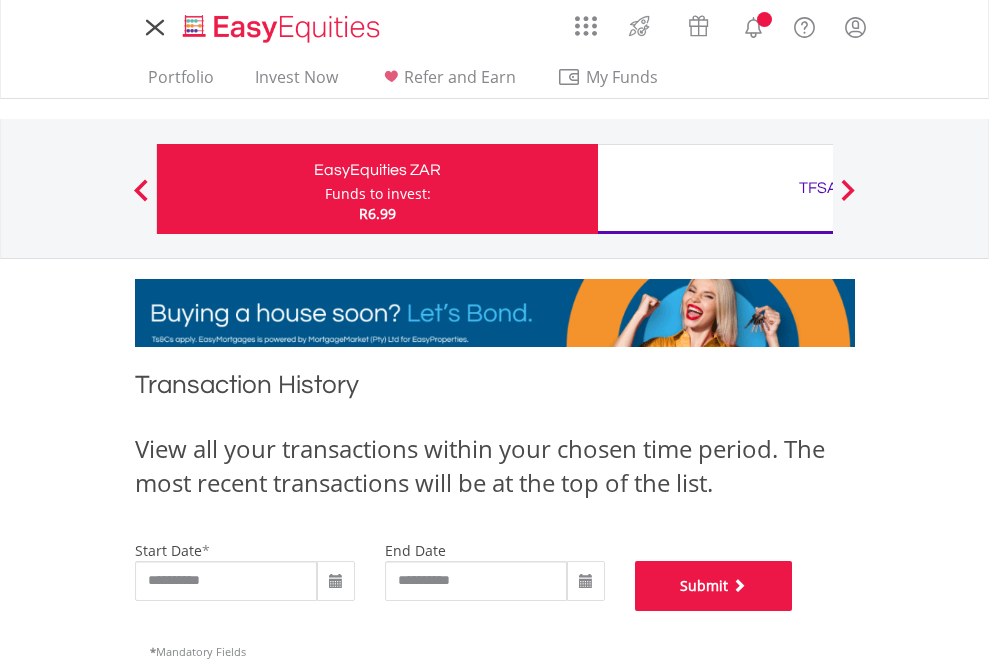 click on "Submit" at bounding box center [714, 586] 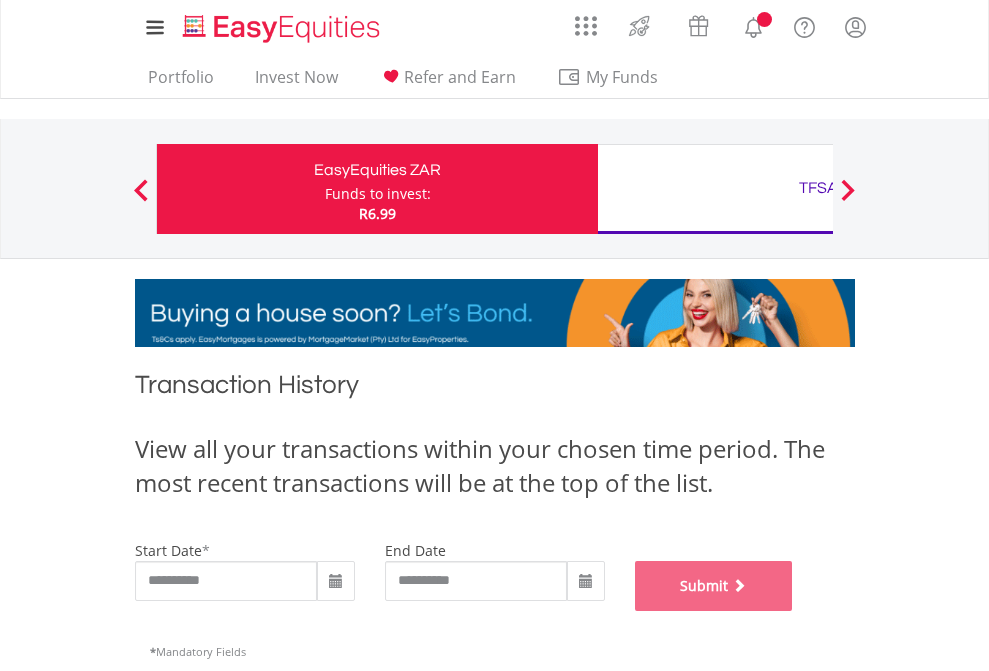 scroll, scrollTop: 811, scrollLeft: 0, axis: vertical 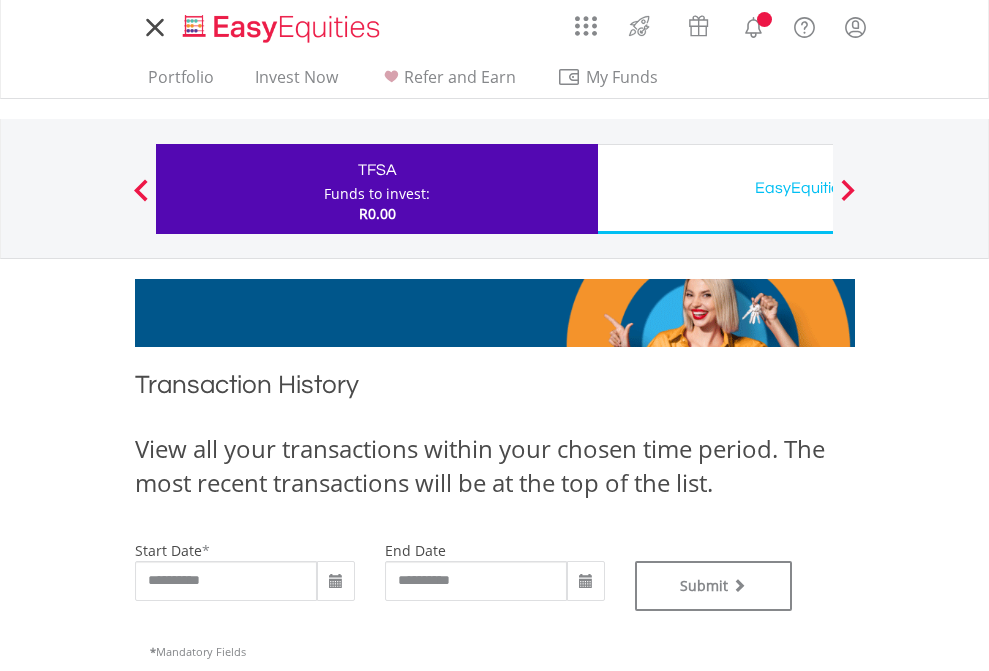 type on "**********" 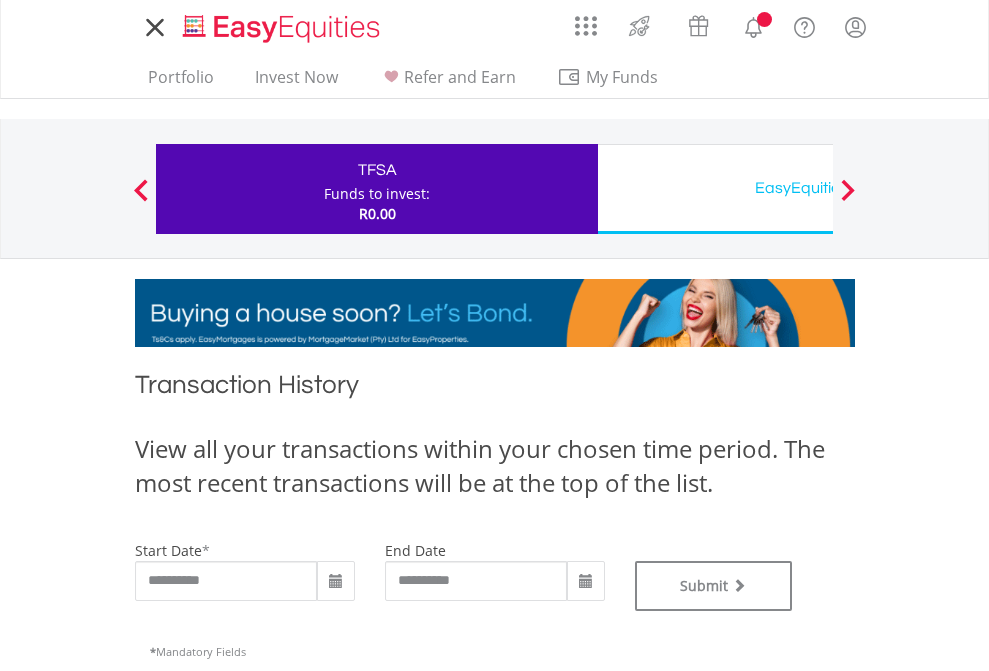type on "**********" 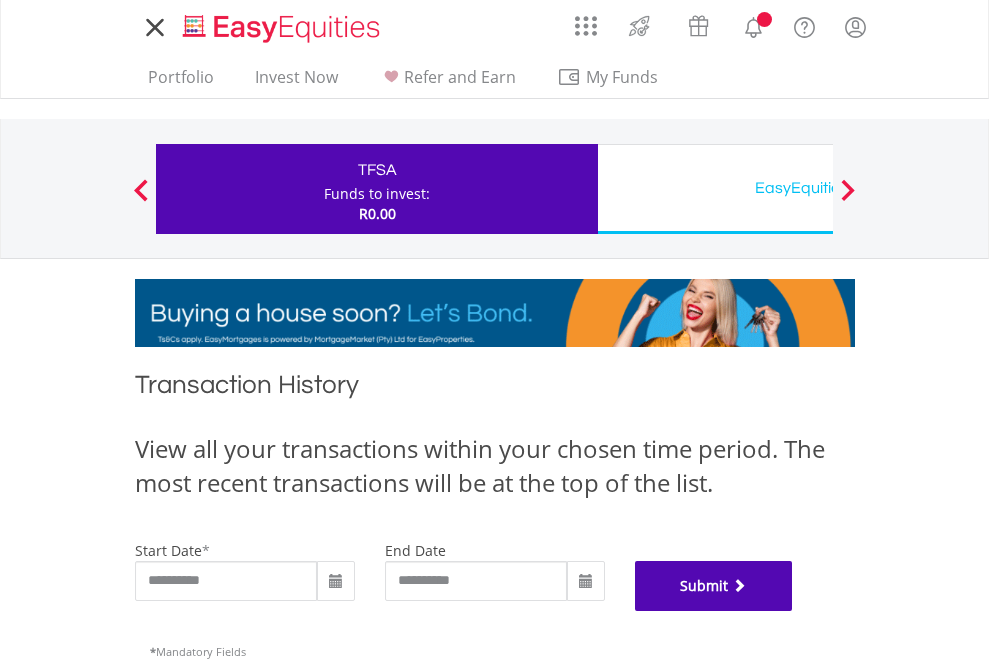 click on "Submit" at bounding box center (714, 586) 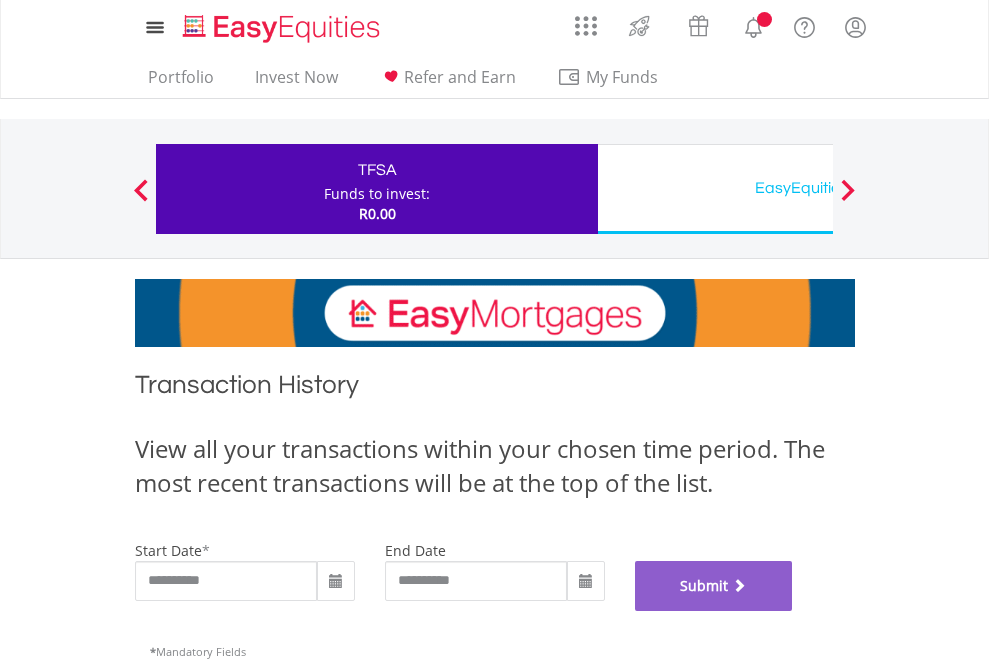 scroll, scrollTop: 811, scrollLeft: 0, axis: vertical 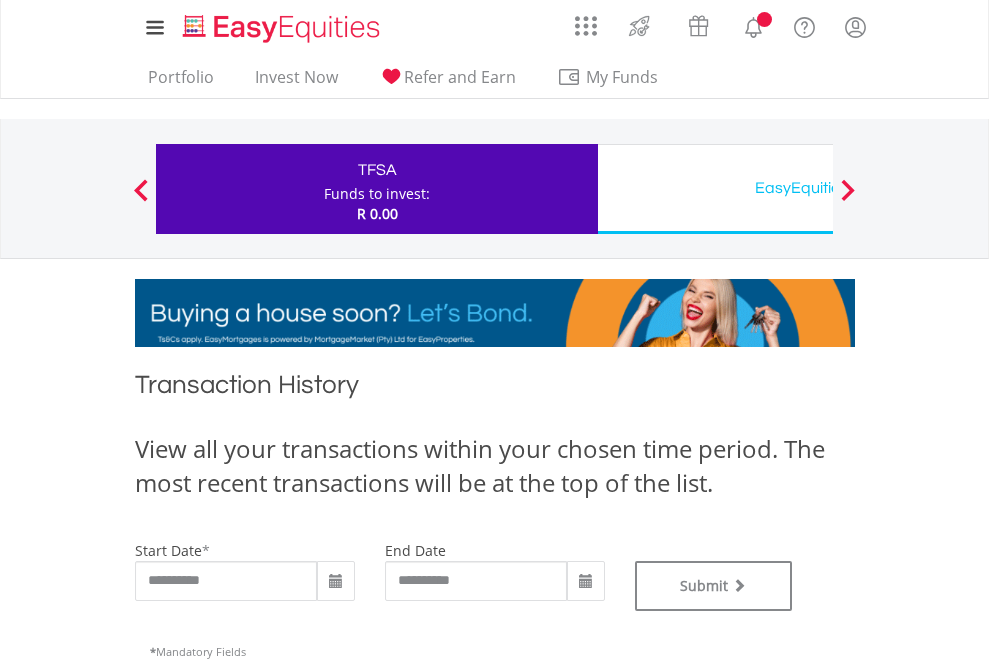 click on "EasyEquities USD" at bounding box center [818, 188] 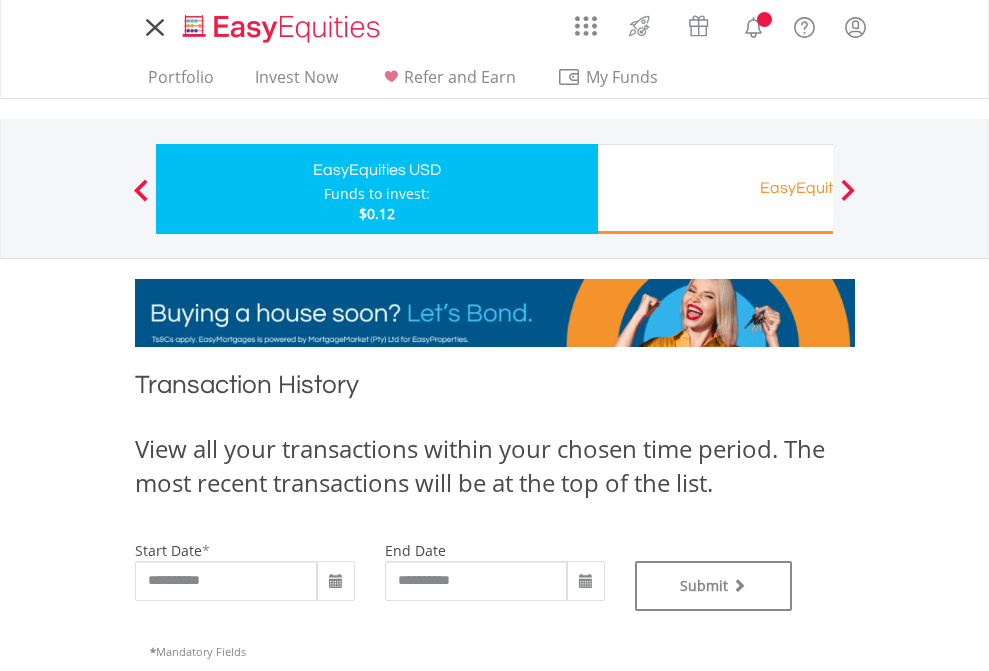 scroll, scrollTop: 0, scrollLeft: 0, axis: both 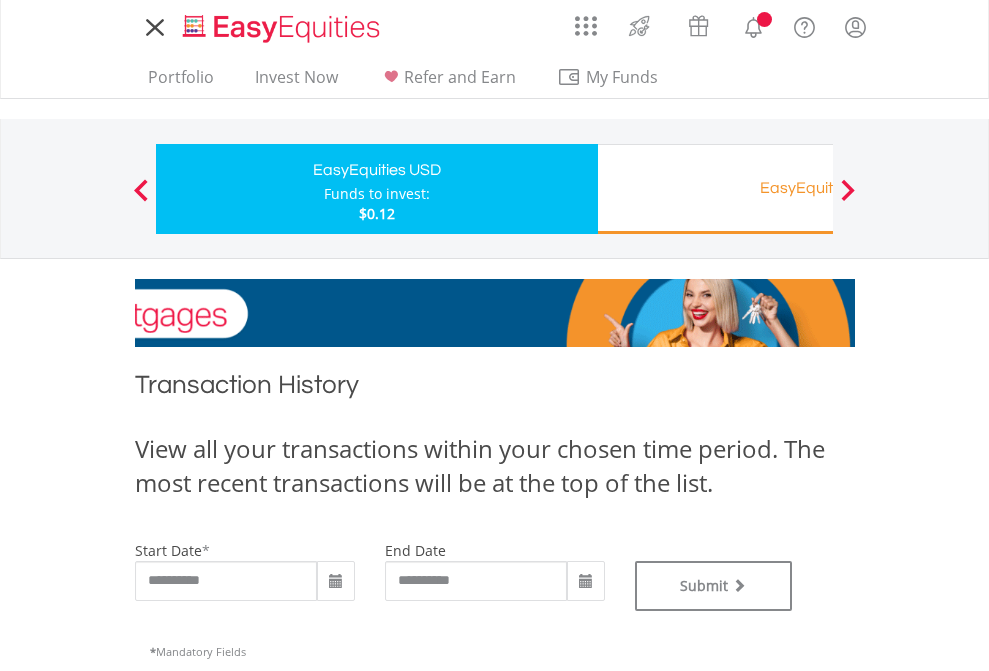 type on "**********" 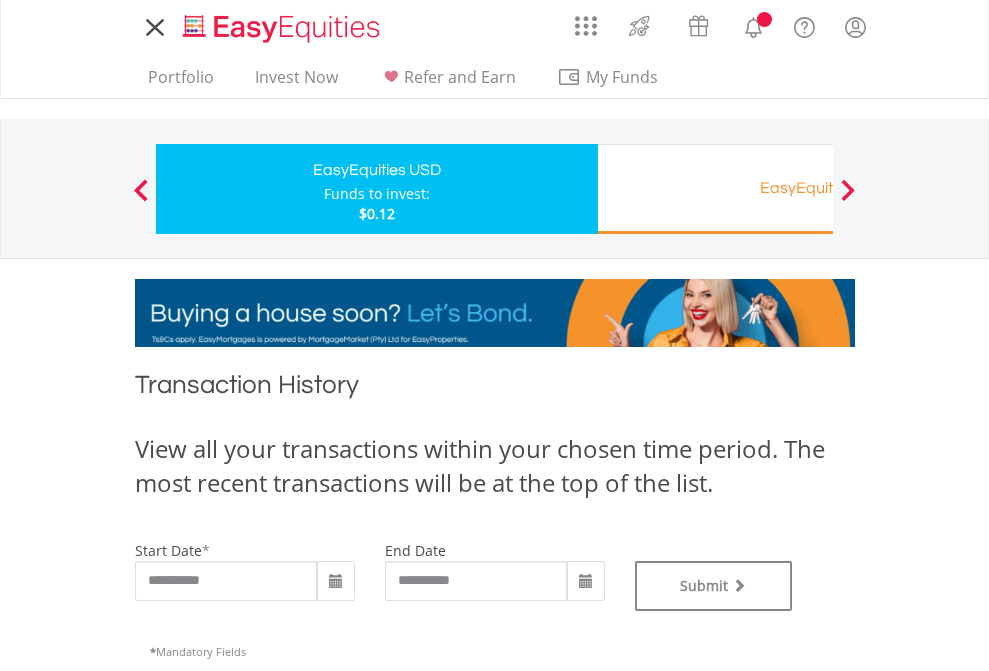 type on "**********" 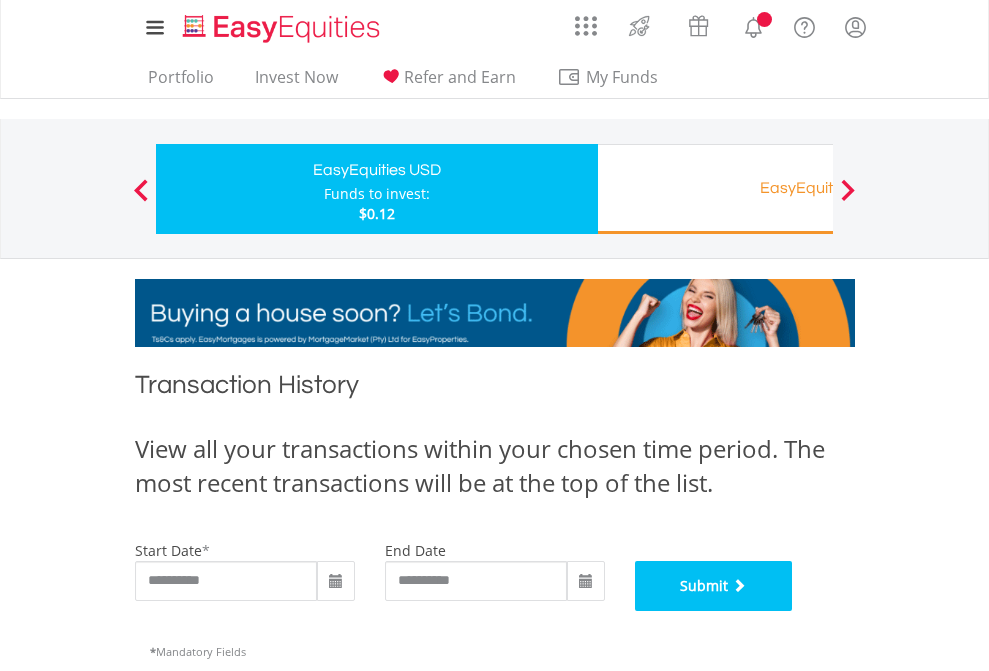 click on "Submit" at bounding box center (714, 586) 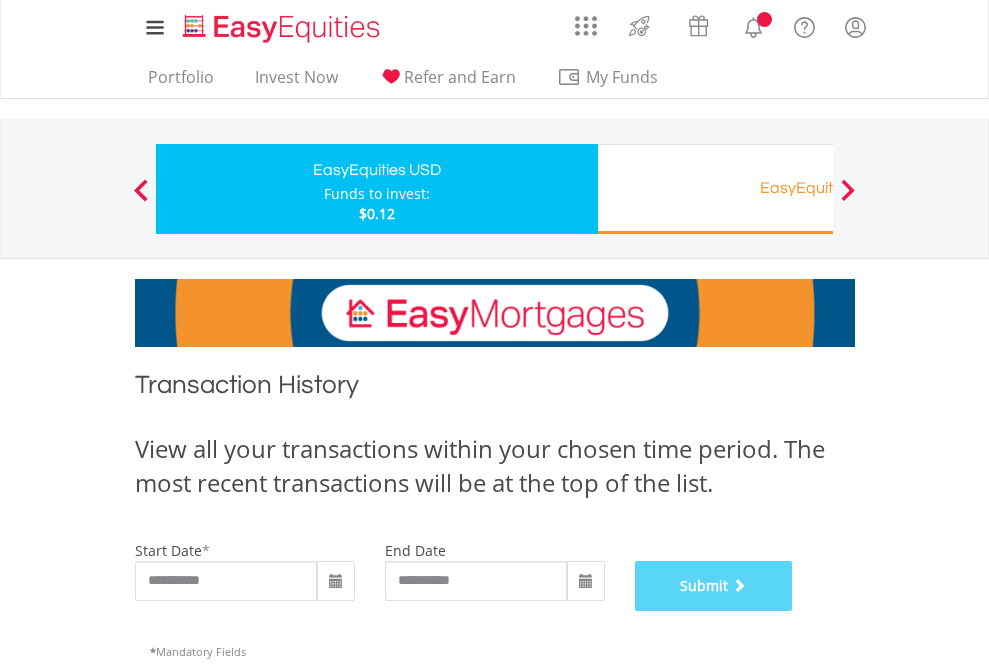 scroll, scrollTop: 811, scrollLeft: 0, axis: vertical 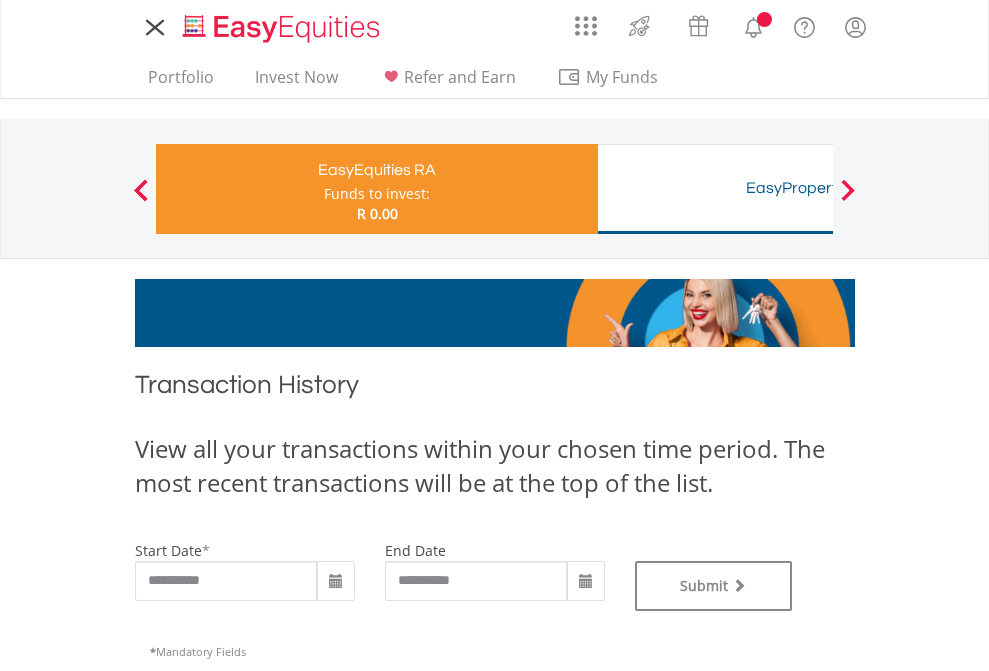 type on "**********" 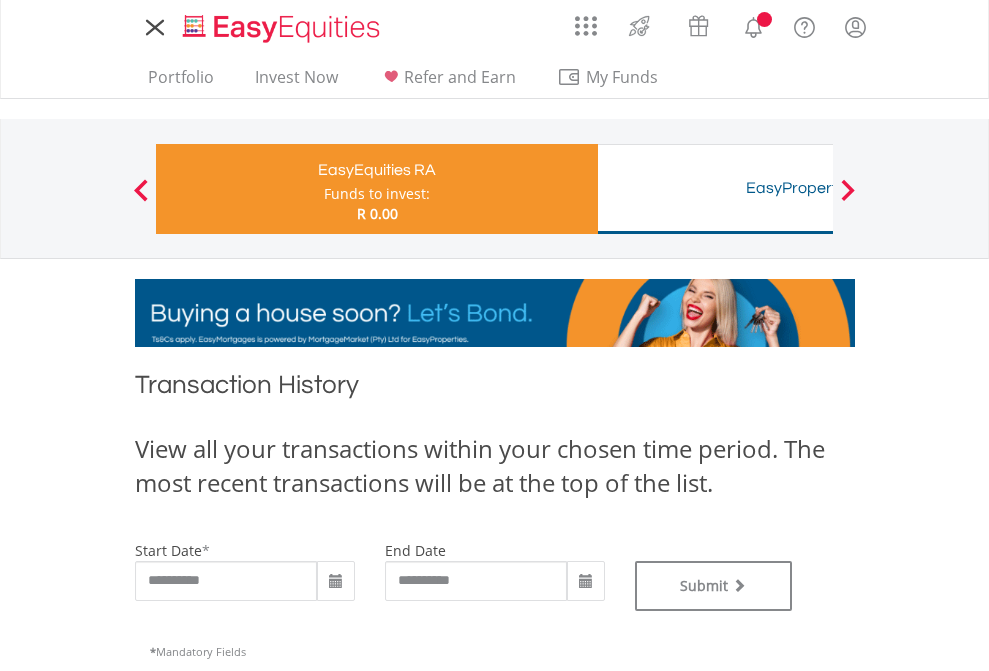 scroll, scrollTop: 0, scrollLeft: 0, axis: both 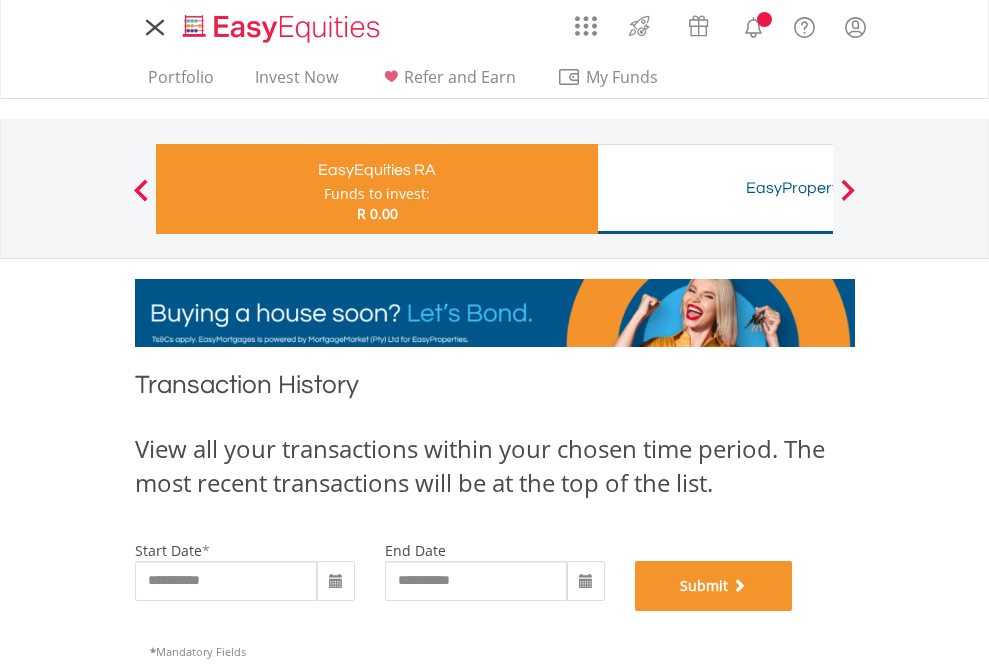 click on "Submit" at bounding box center (714, 586) 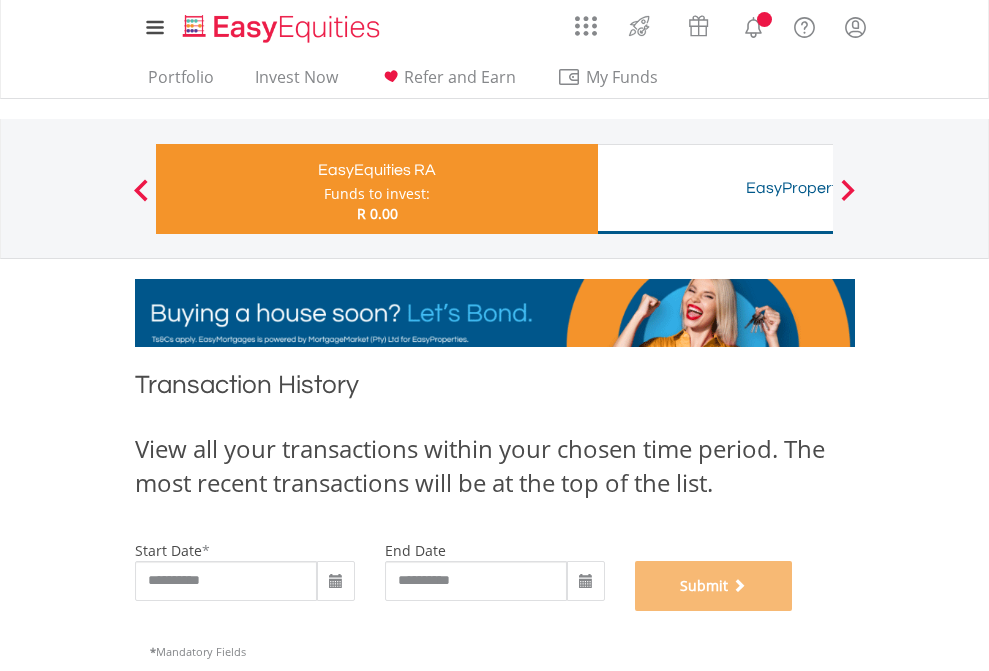 scroll, scrollTop: 811, scrollLeft: 0, axis: vertical 